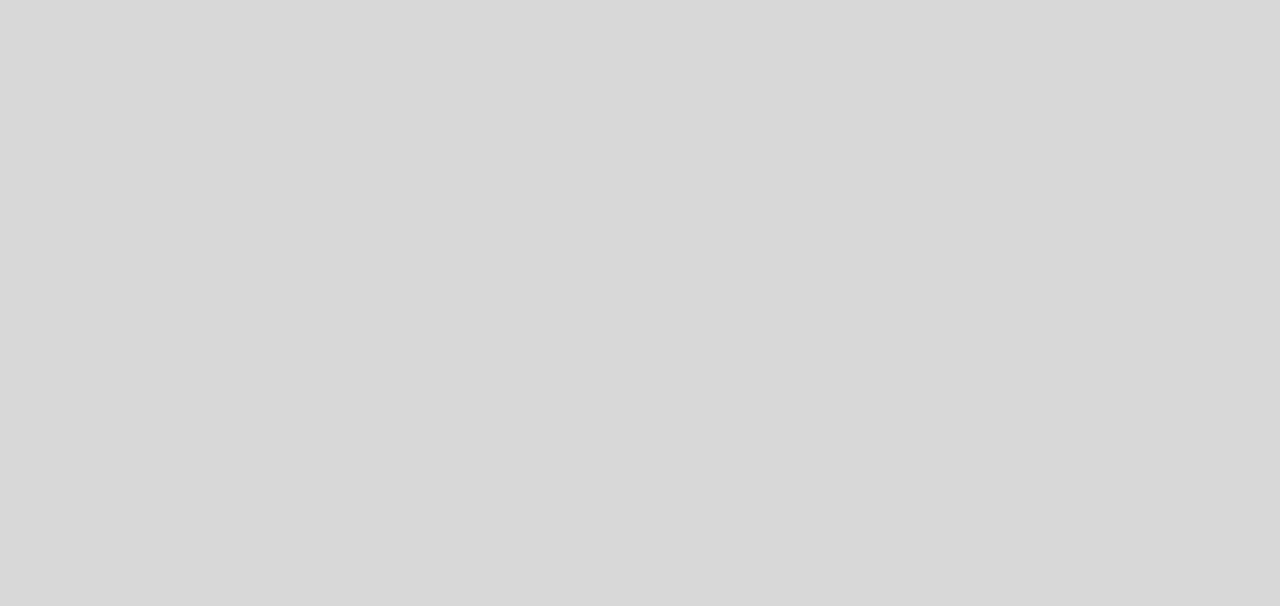 scroll, scrollTop: 0, scrollLeft: 0, axis: both 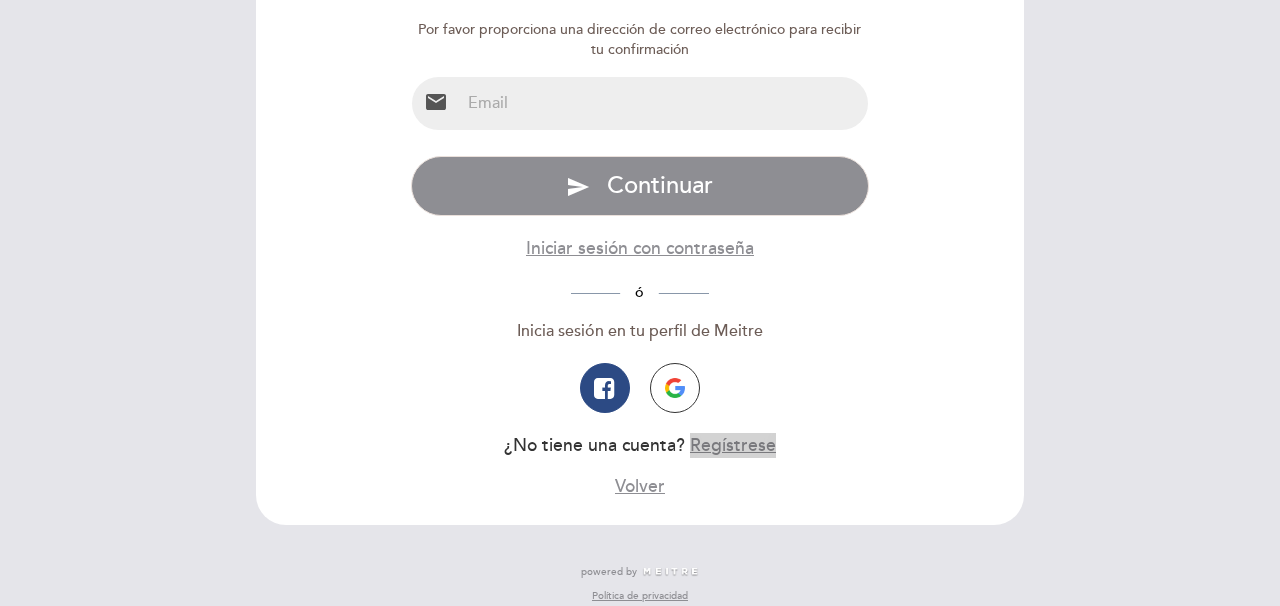 click on "Regístrese" at bounding box center (733, 445) 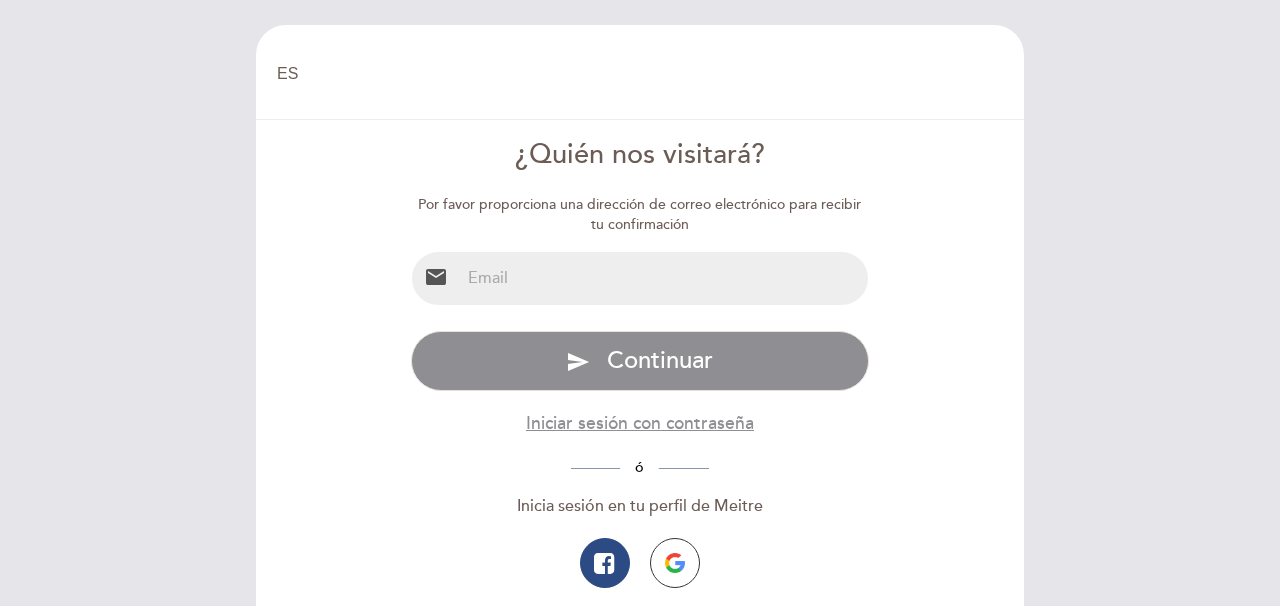 type 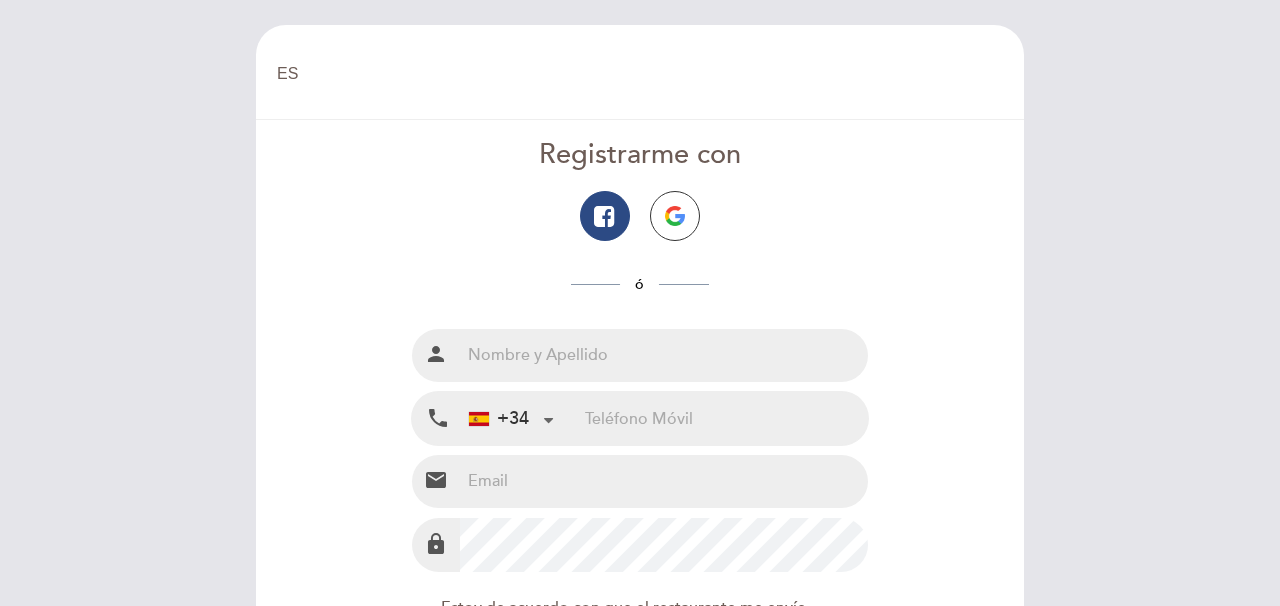 click at bounding box center (664, 355) 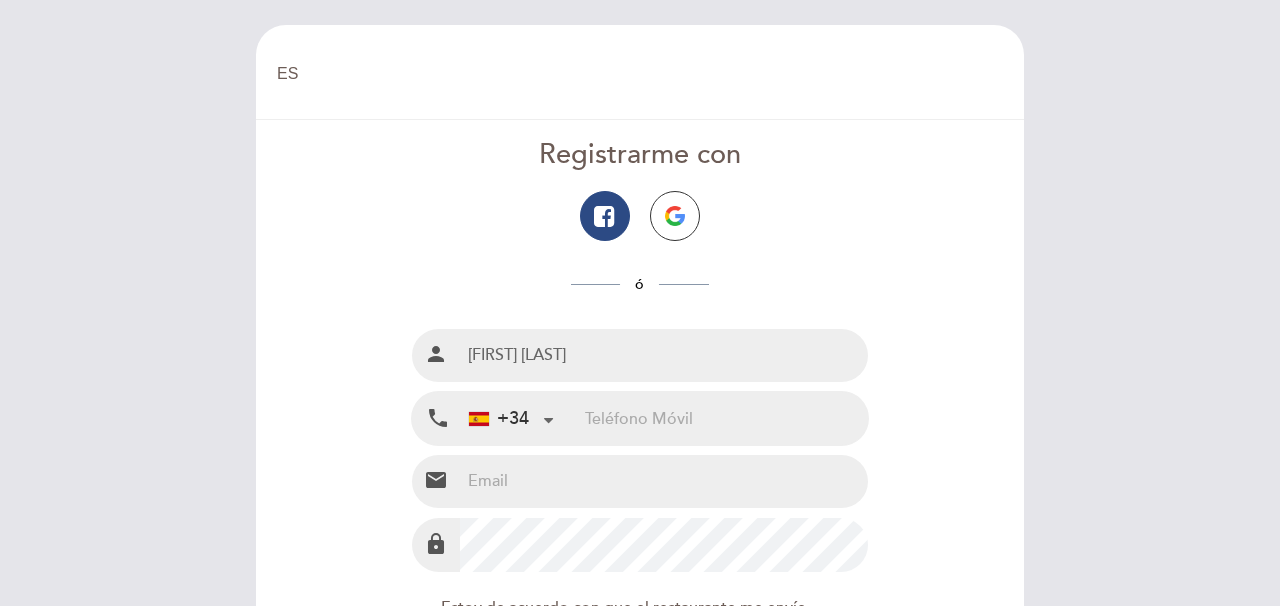 type on "[PHONE]" 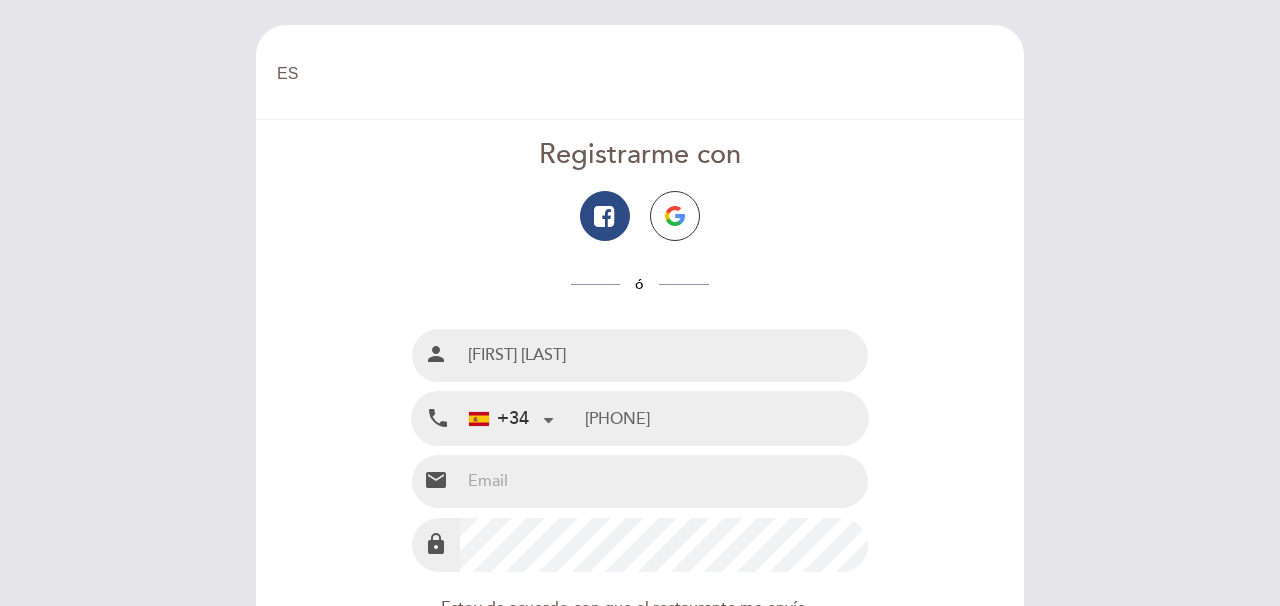 type on "[EMAIL]" 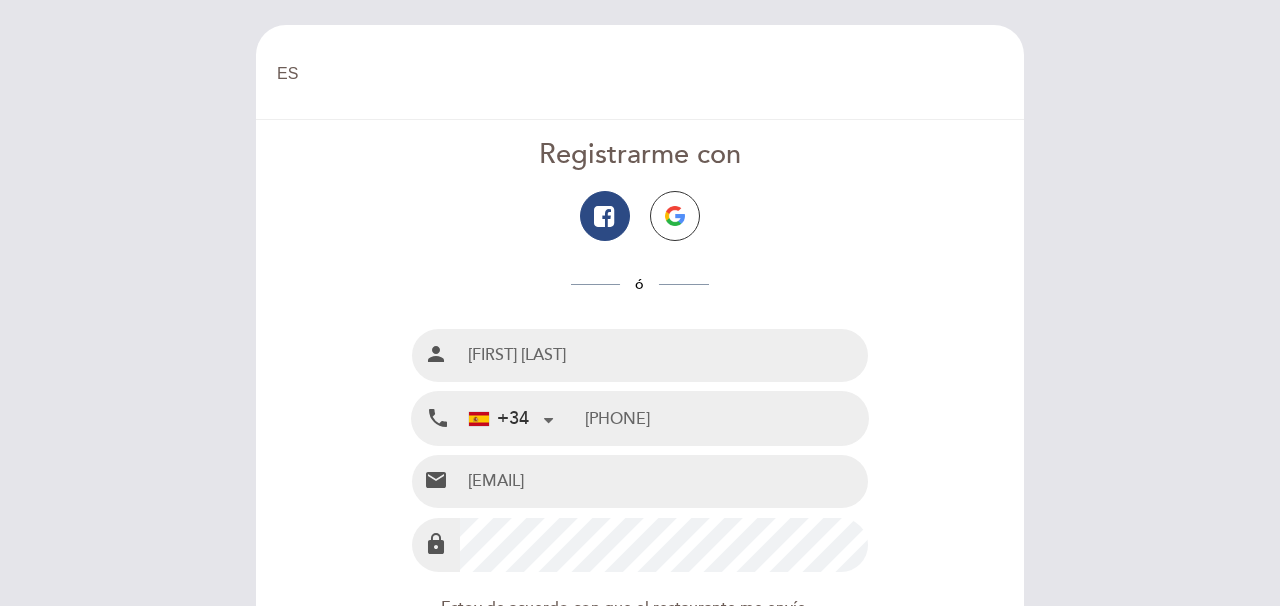 click on "EN
ES
PT
Bienvenido
Bienvenido,
Cambiar usuario
Hacer una reserva
Registrarme con
ó
Nombre completo
person [FIRST] [LAST] +34 +34" at bounding box center [640, 497] 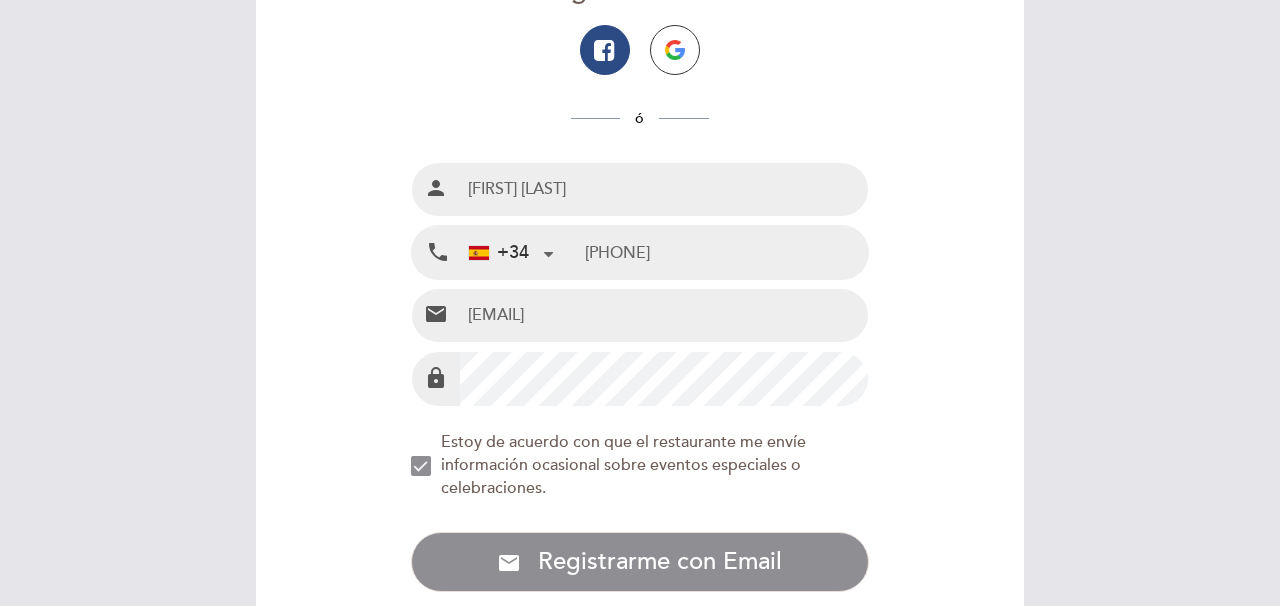 scroll, scrollTop: 207, scrollLeft: 0, axis: vertical 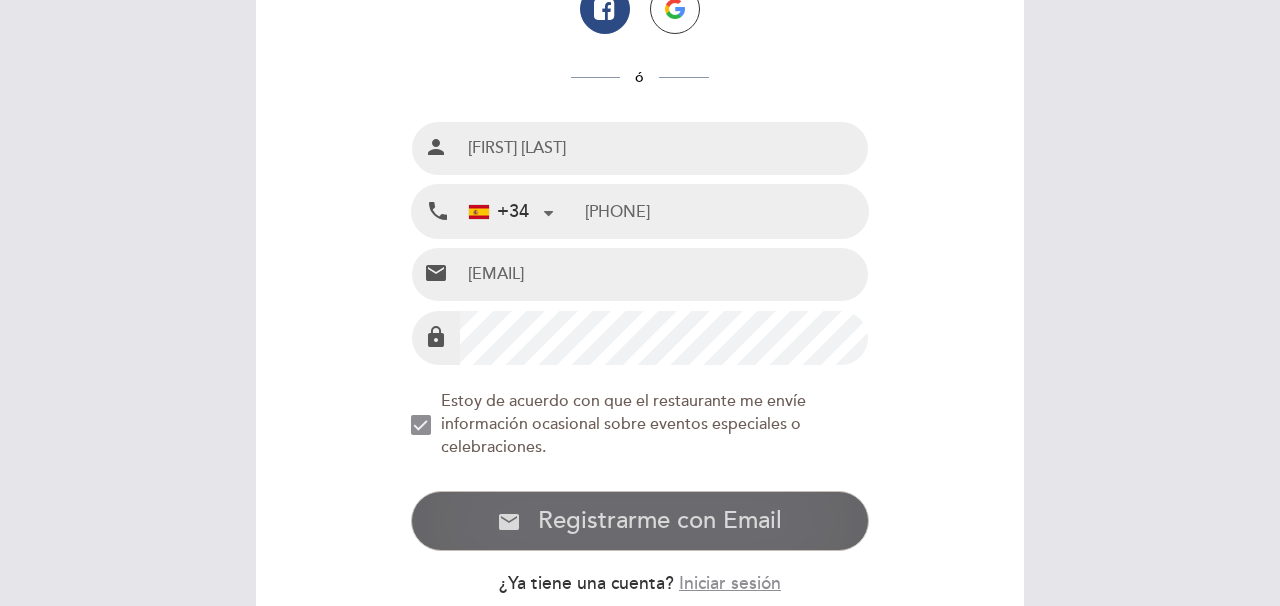 click on "Registrarme con Email" at bounding box center (660, 520) 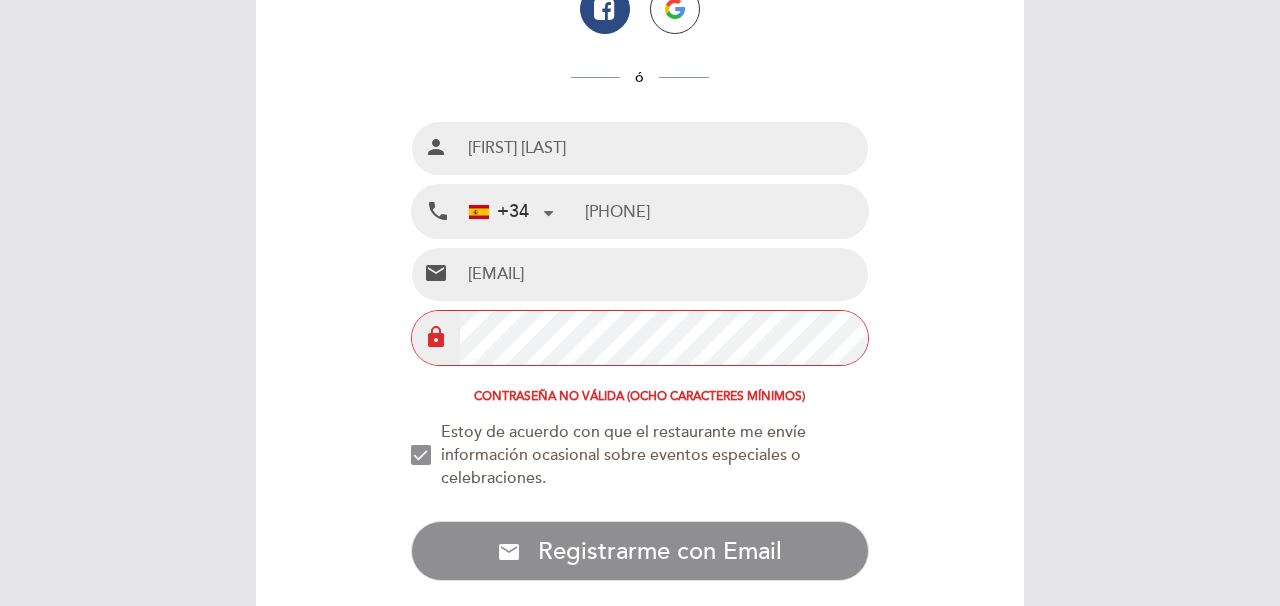click on "Registrarme con
ó
Nombre completo
person
[FIRST] [LAST]
Teléfono Móvil
local_phone
+34 [COUNTRY] (+34) +34 [COUNTRY] (+54) +55 [COUNTRY] (+52) +51 [COUNTRY] (+1) [COUNTRY] (‫[COUNTRY]‬‎) +93 [COUNTRY] (‫[COUNTRY]‬‎) +355 [COUNTRY] (‫[COUNTRY]‬‎) +213 [COUNTRY] +1684 [COUNTRY] +376 [COUNTRY] +244 [COUNTRY] +1264 [COUNTRY] +1268 [COUNTRY] +54 [COUNTRY] (‫[COUNTRY]‬‎) +1" at bounding box center (640, 298) 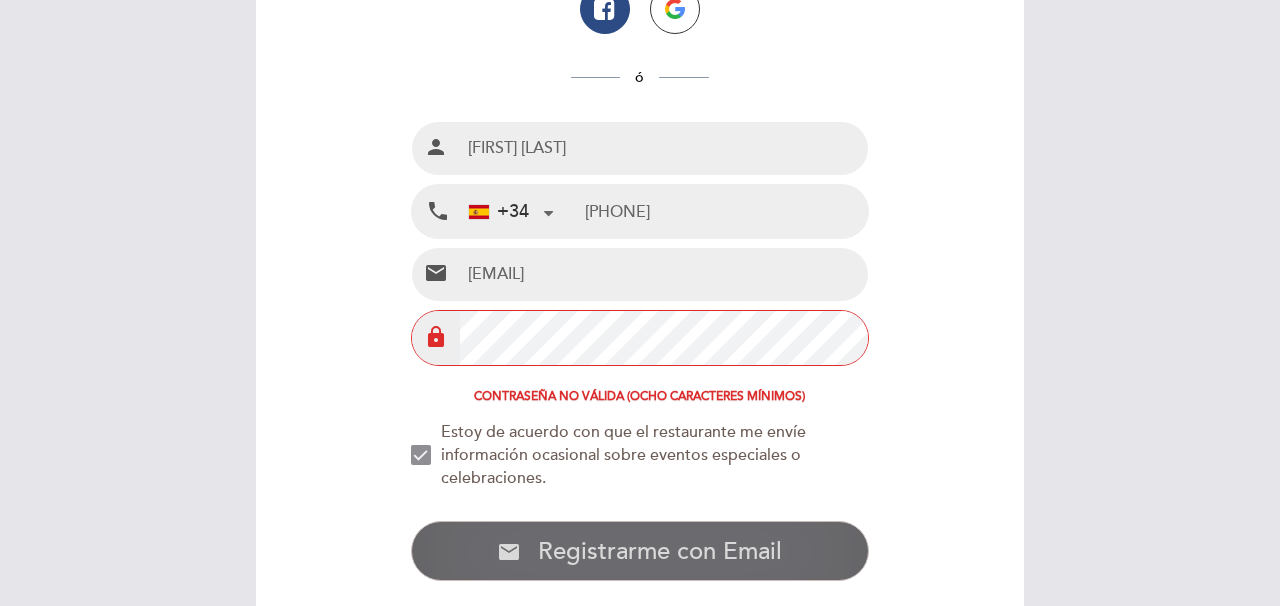 click on "Registrarme con Email" at bounding box center (660, 551) 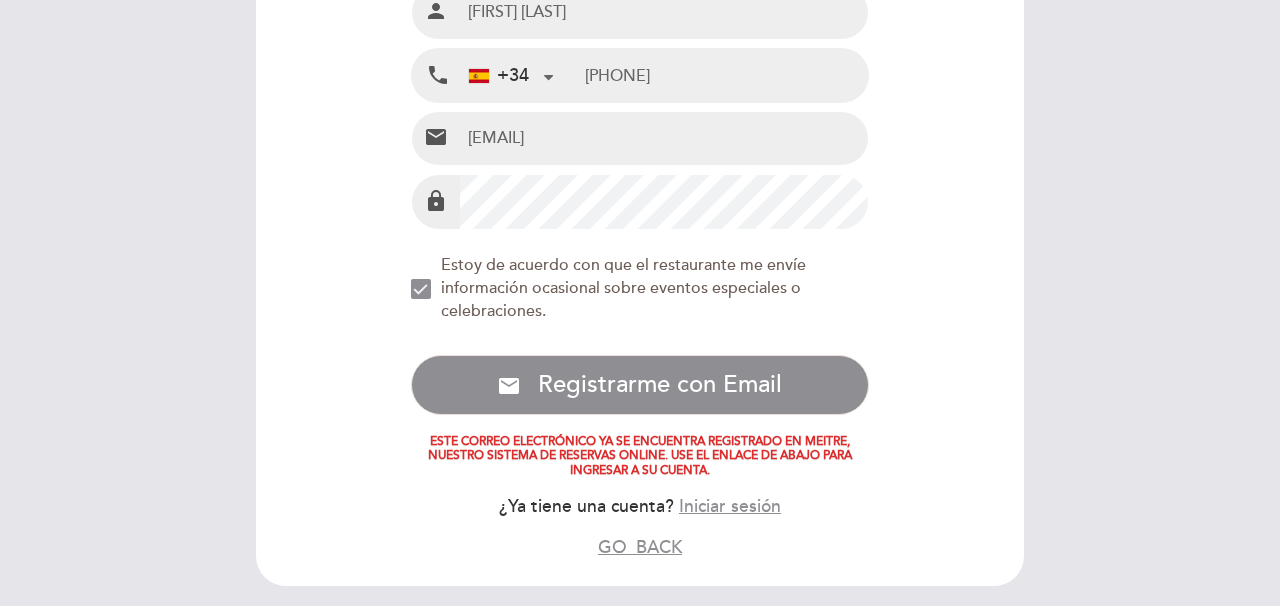 scroll, scrollTop: 335, scrollLeft: 0, axis: vertical 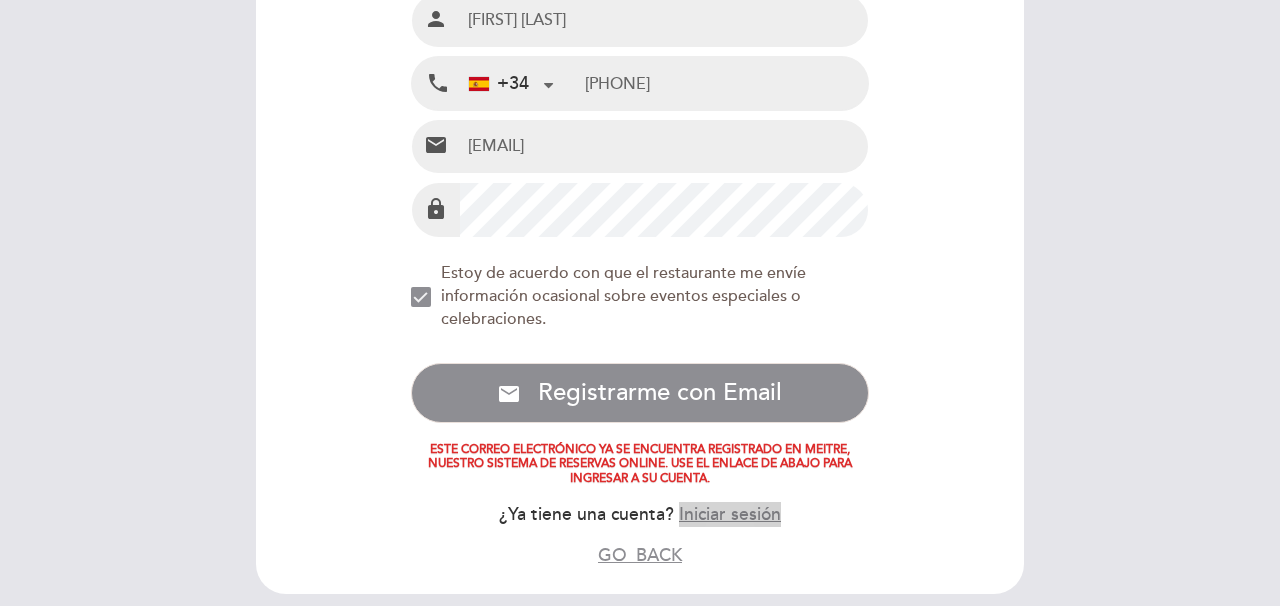 click on "Iniciar sesión" at bounding box center [730, 514] 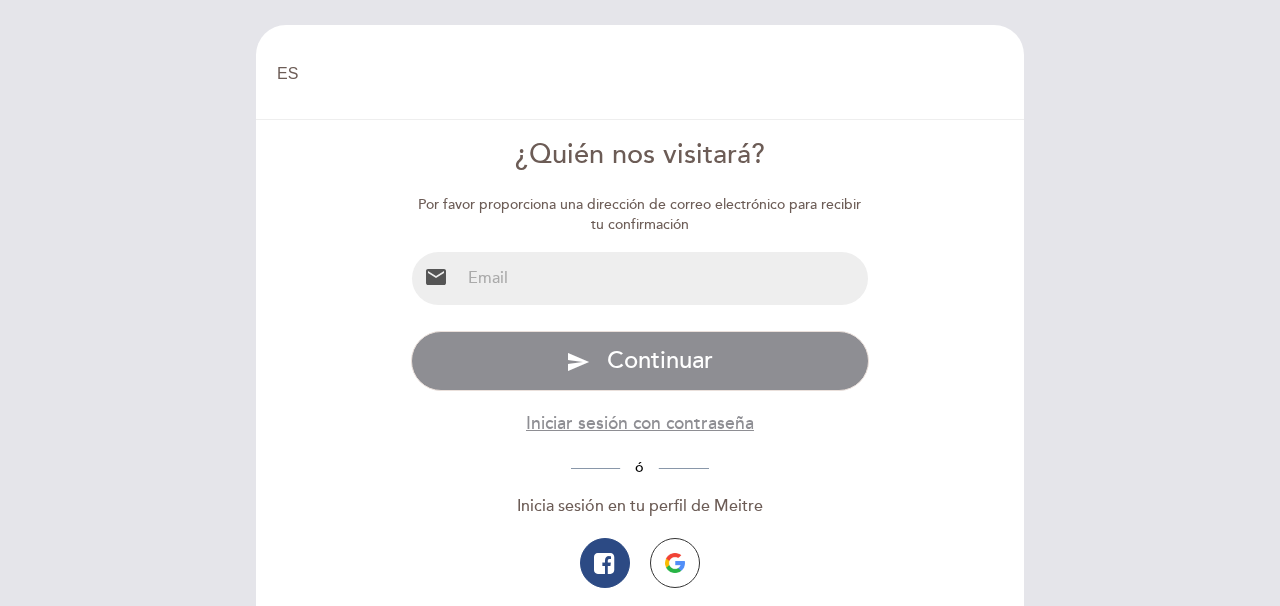click at bounding box center (664, 278) 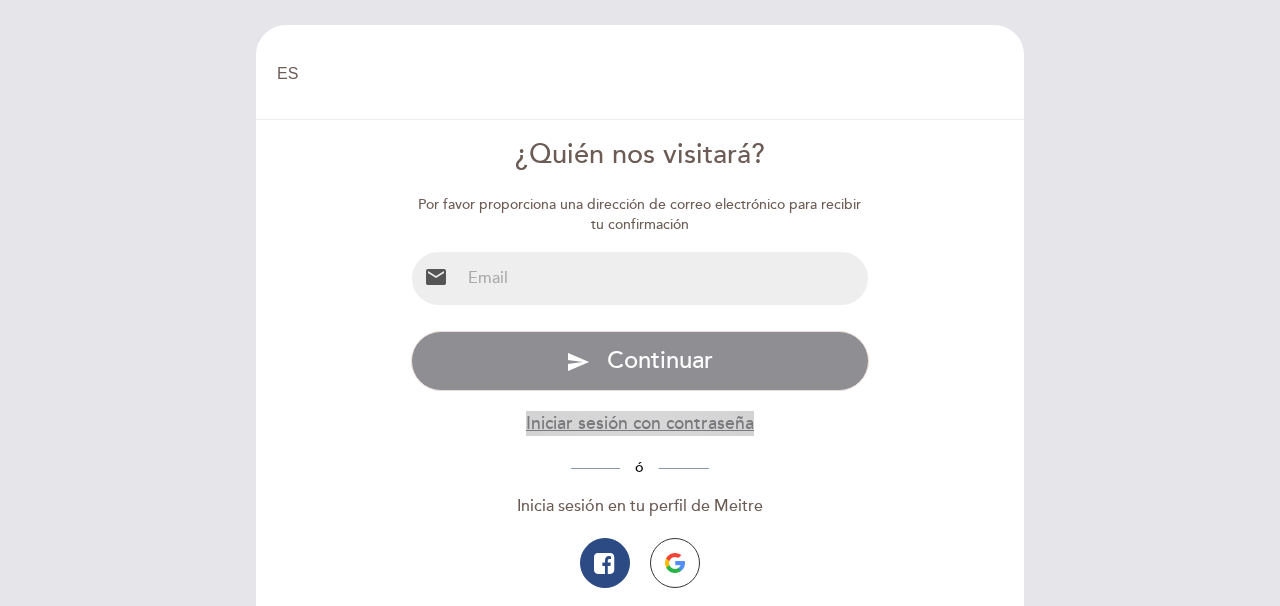click on "Iniciar sesión con contraseña" at bounding box center (640, 423) 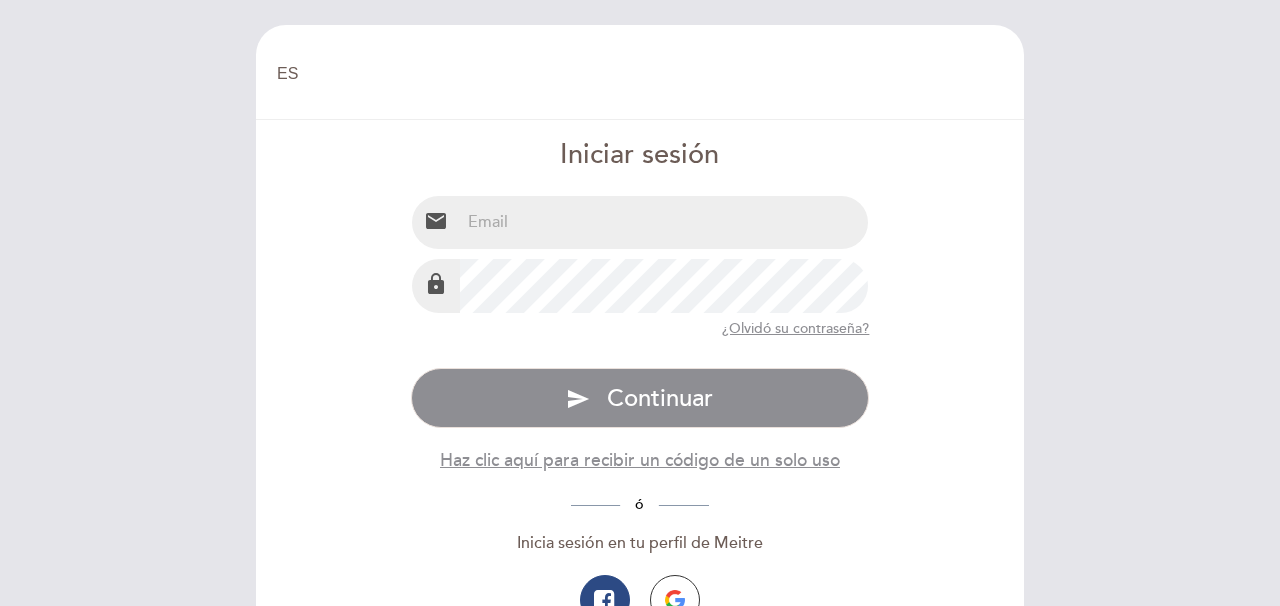 click at bounding box center (664, 222) 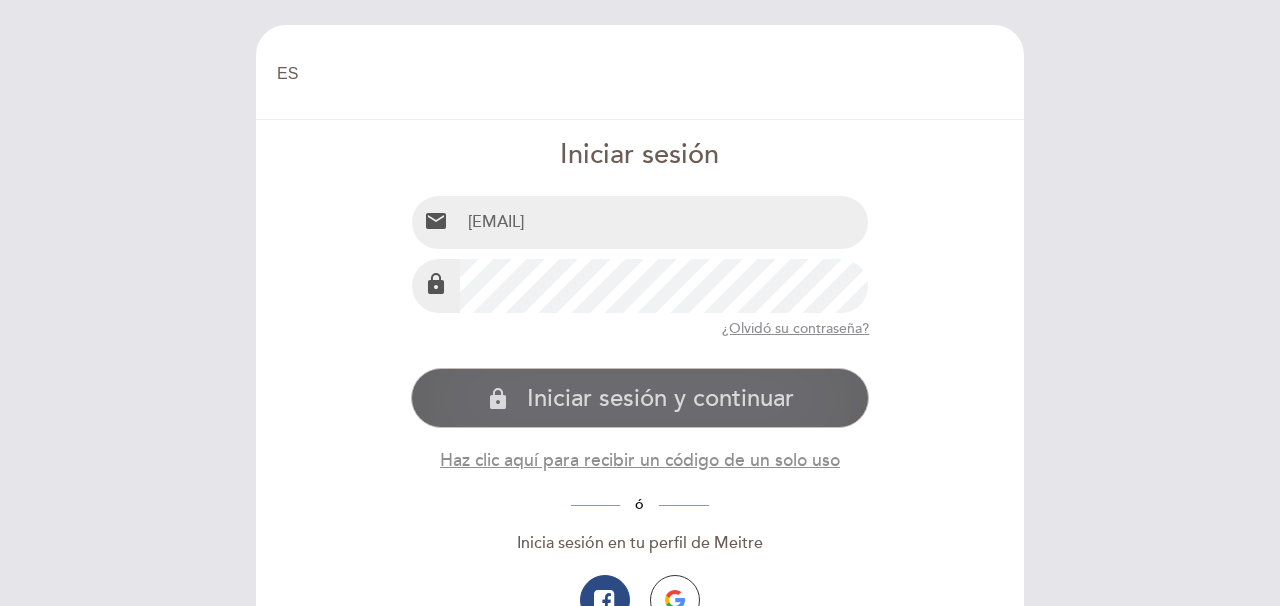 click on "Iniciar sesión y continuar" at bounding box center [660, 398] 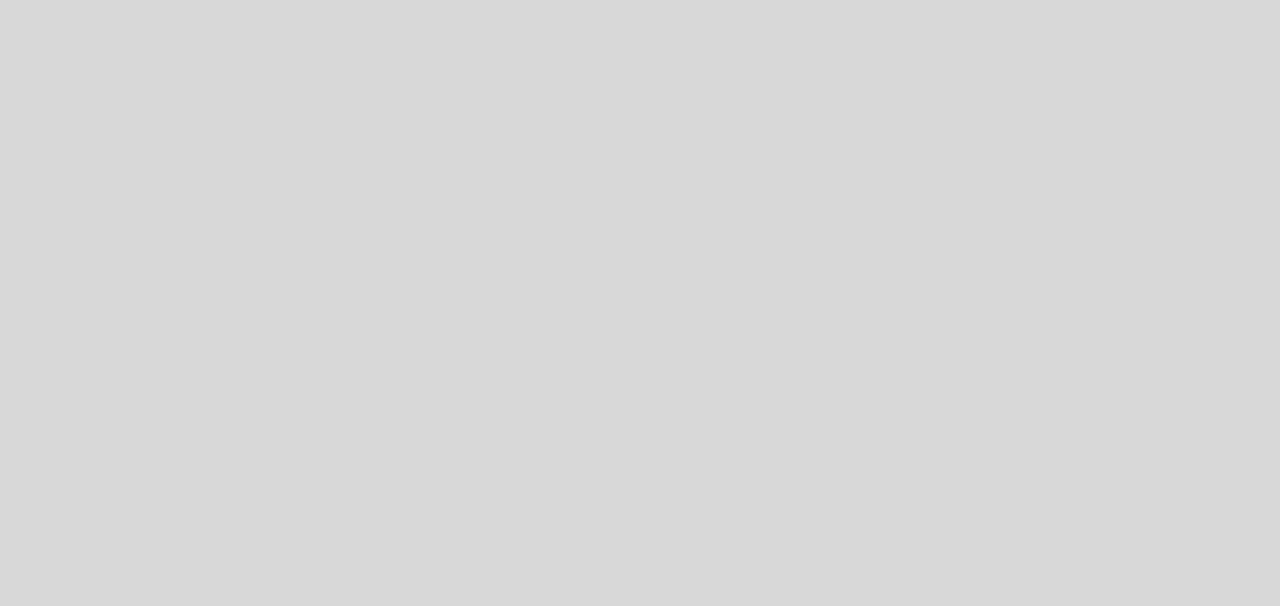 scroll, scrollTop: 0, scrollLeft: 0, axis: both 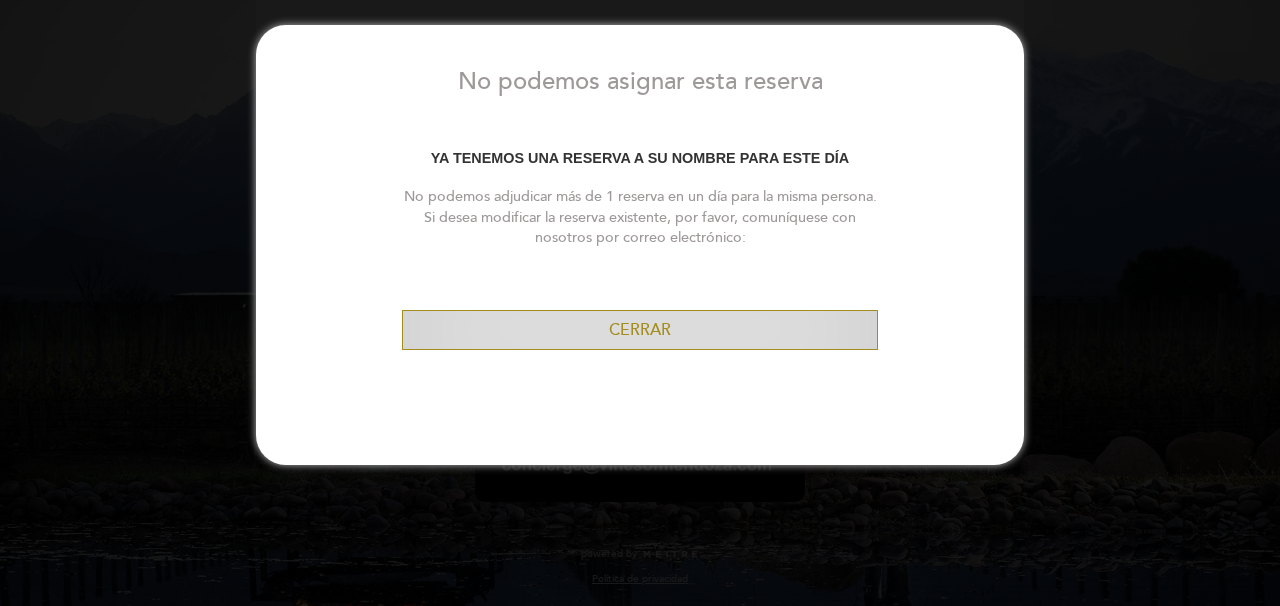 click on "Cerrar" at bounding box center [640, 330] 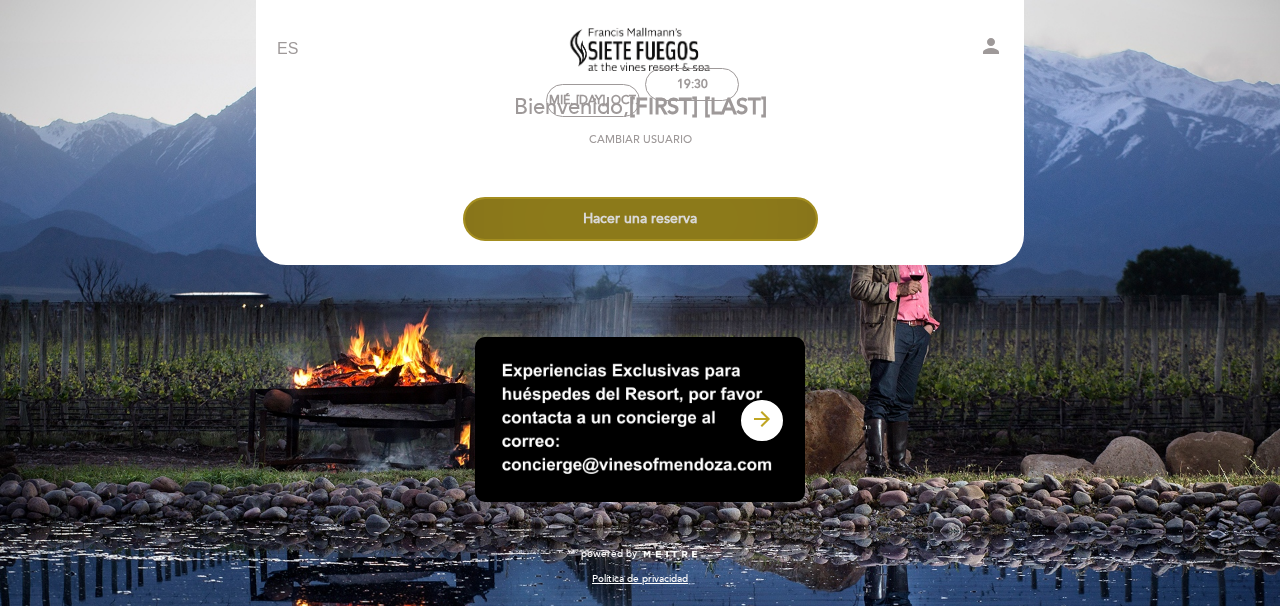 click on "Hacer una reserva" at bounding box center [640, 219] 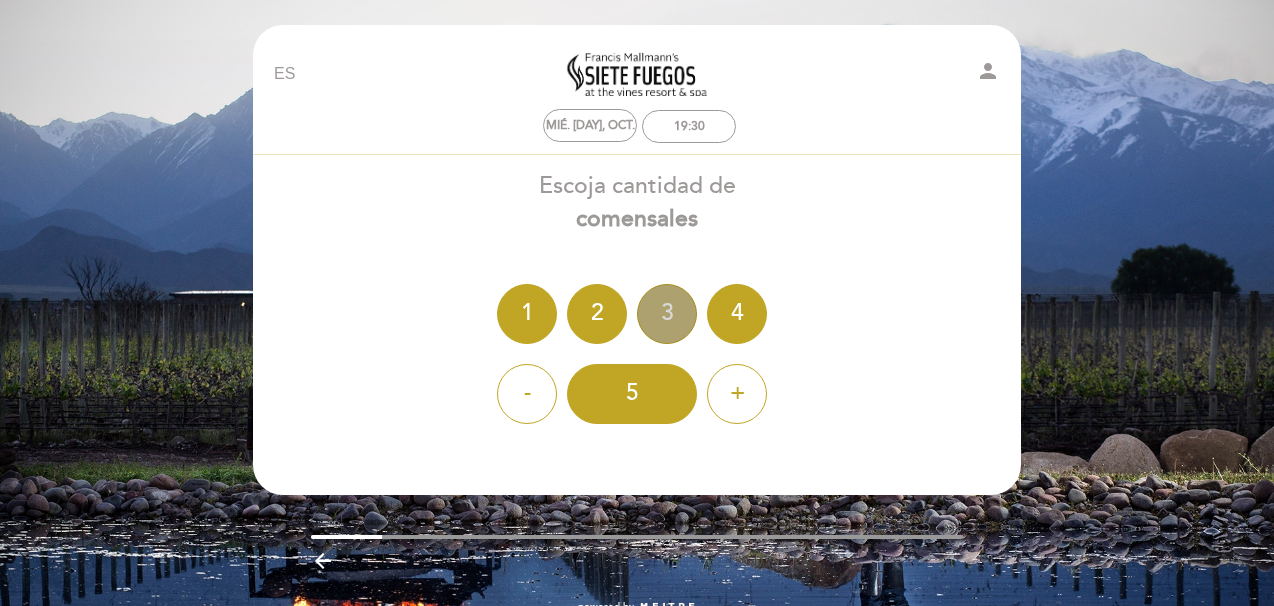 click on "3" at bounding box center [667, 314] 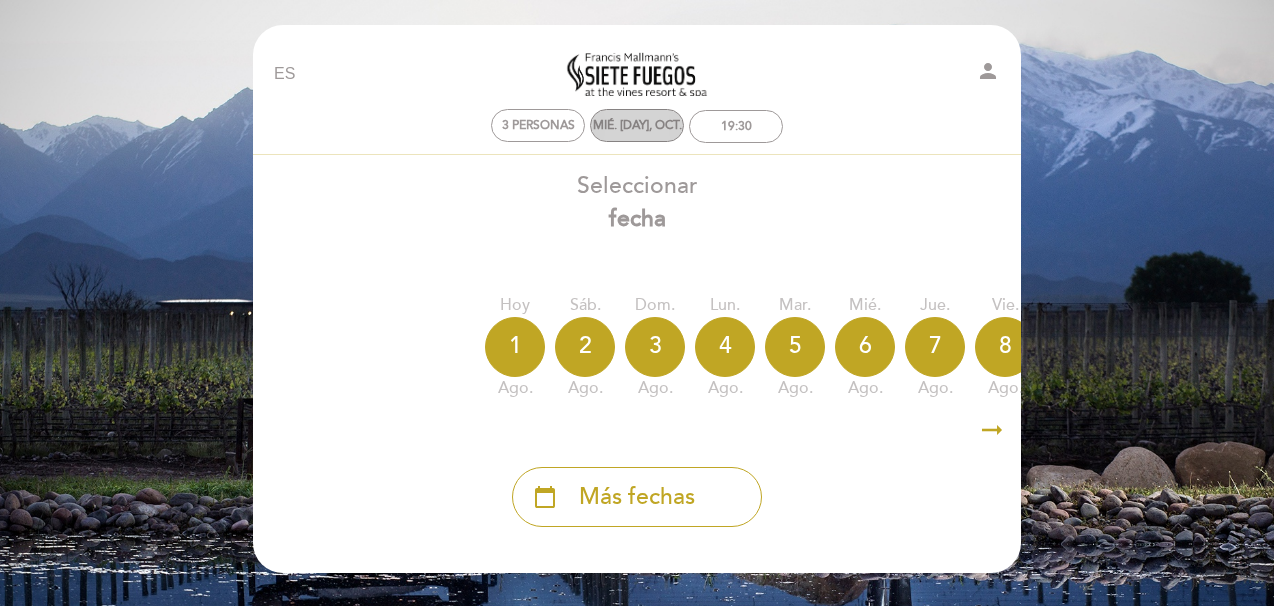 click on "mié.
29,
oct." at bounding box center (637, 125) 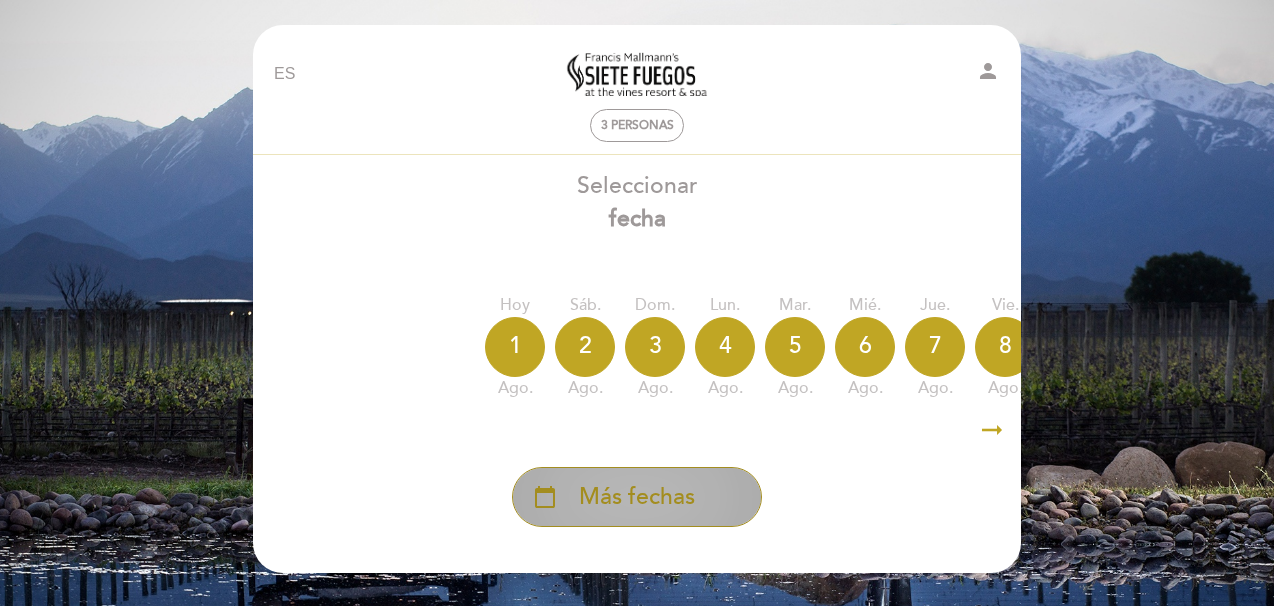 click on "Más fechas" at bounding box center [637, 497] 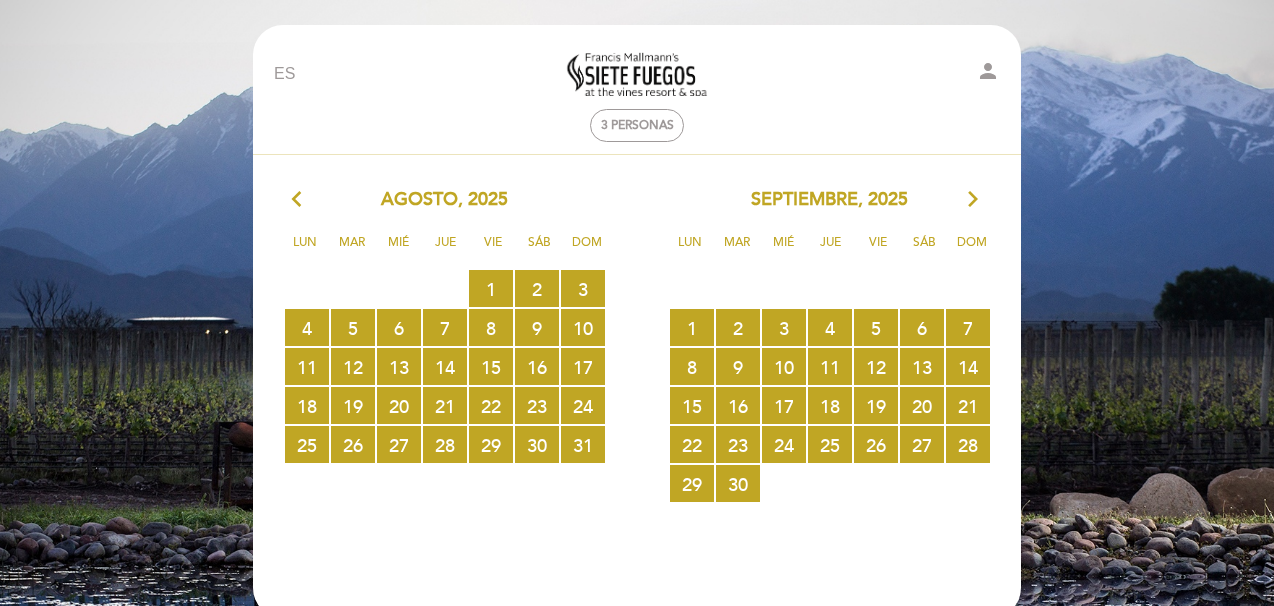 click on "septiembre,
2025
arrow_forward_ios" at bounding box center (829, 200) 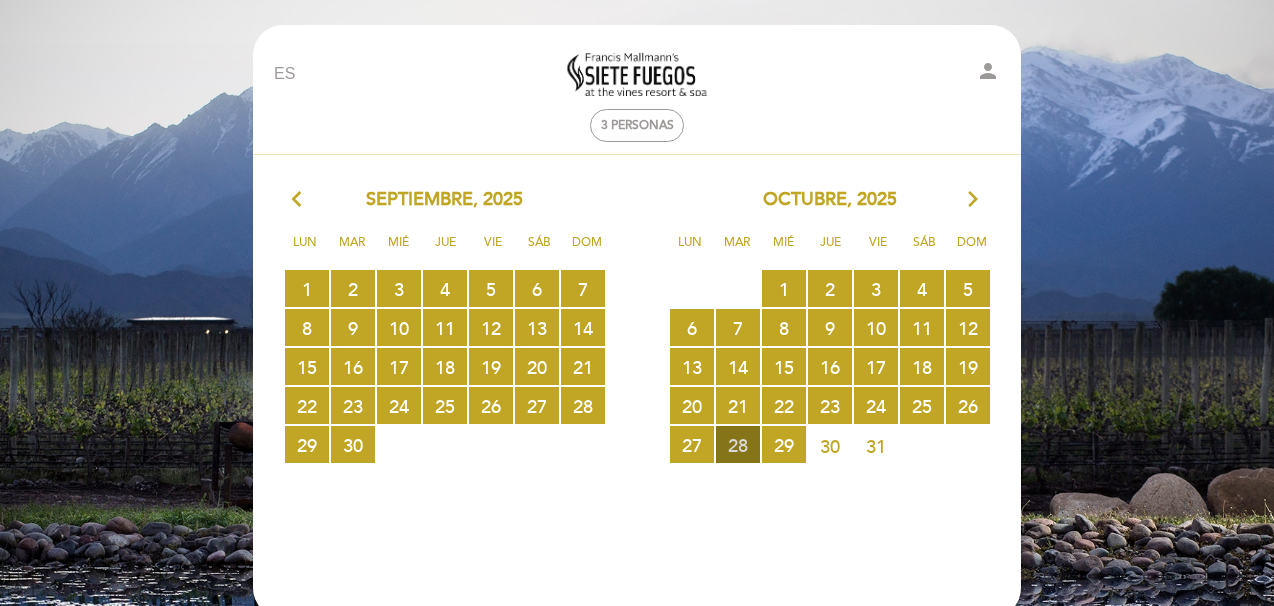 click on "28
RESERVAS DISPONIBLES" at bounding box center (738, 444) 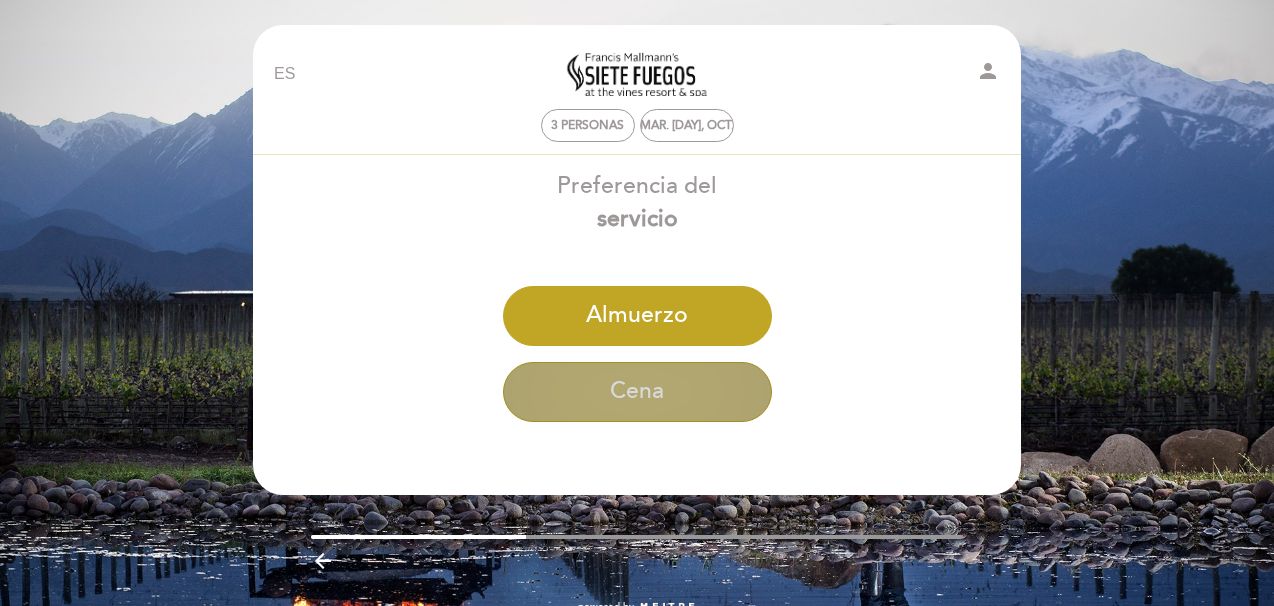 click on "Cena" at bounding box center [637, 392] 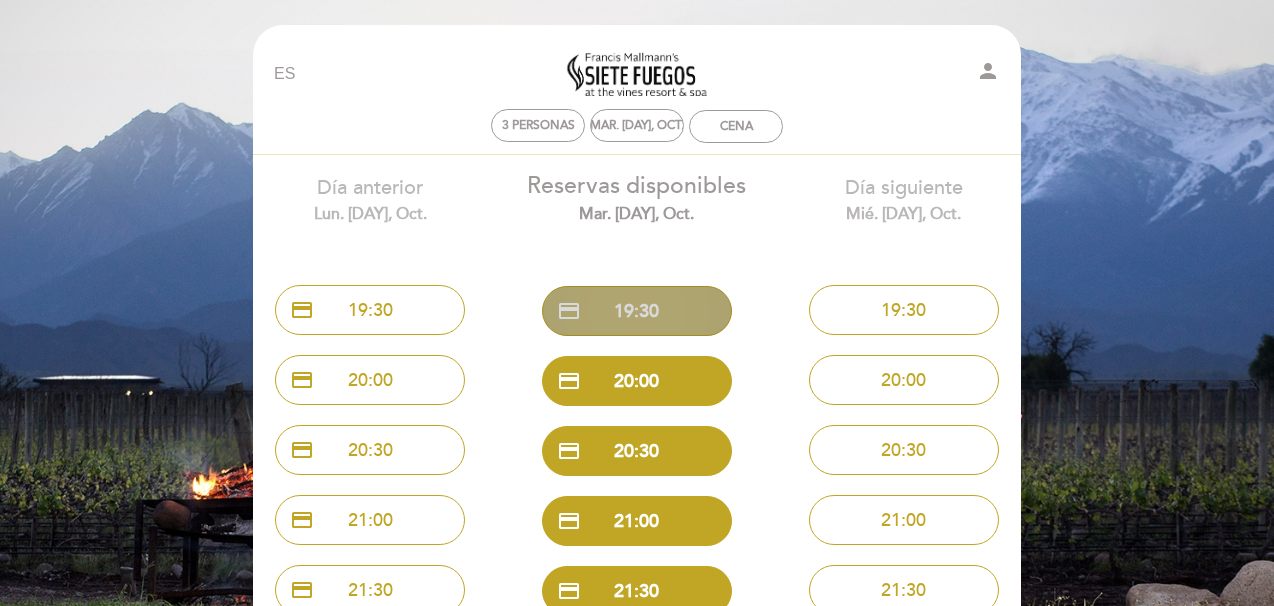 click on "credit_card
19:30" at bounding box center (637, 311) 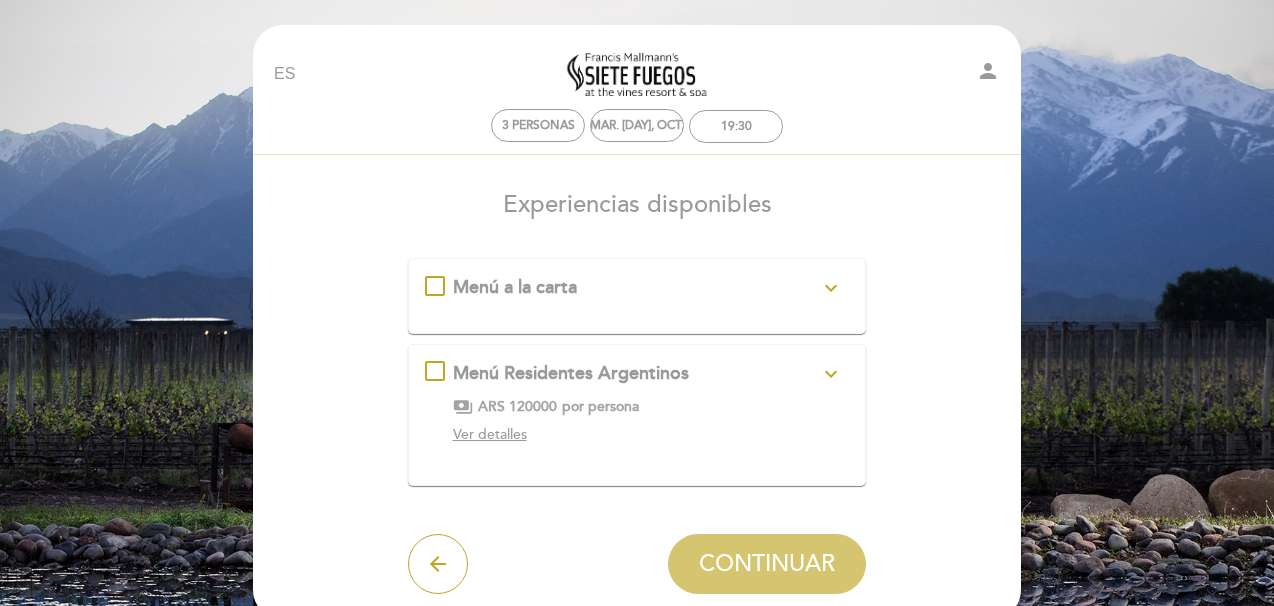 click on "expand_more" at bounding box center (831, 288) 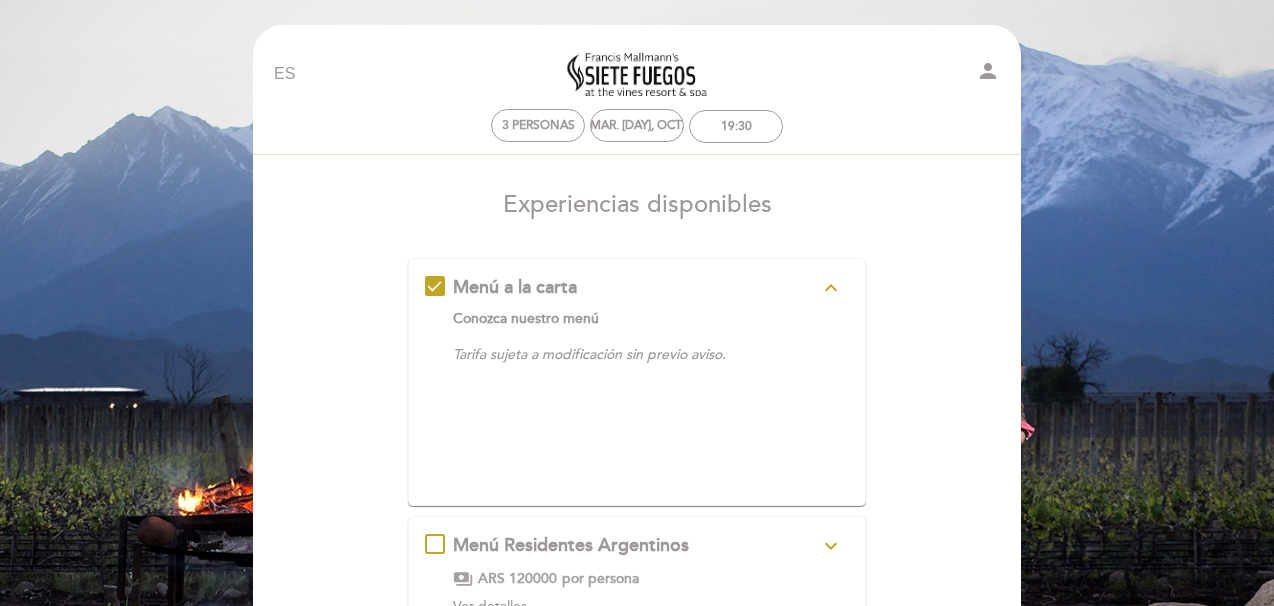 click on "Tarifa sujeta a modificación sin previo aviso." at bounding box center [636, 365] 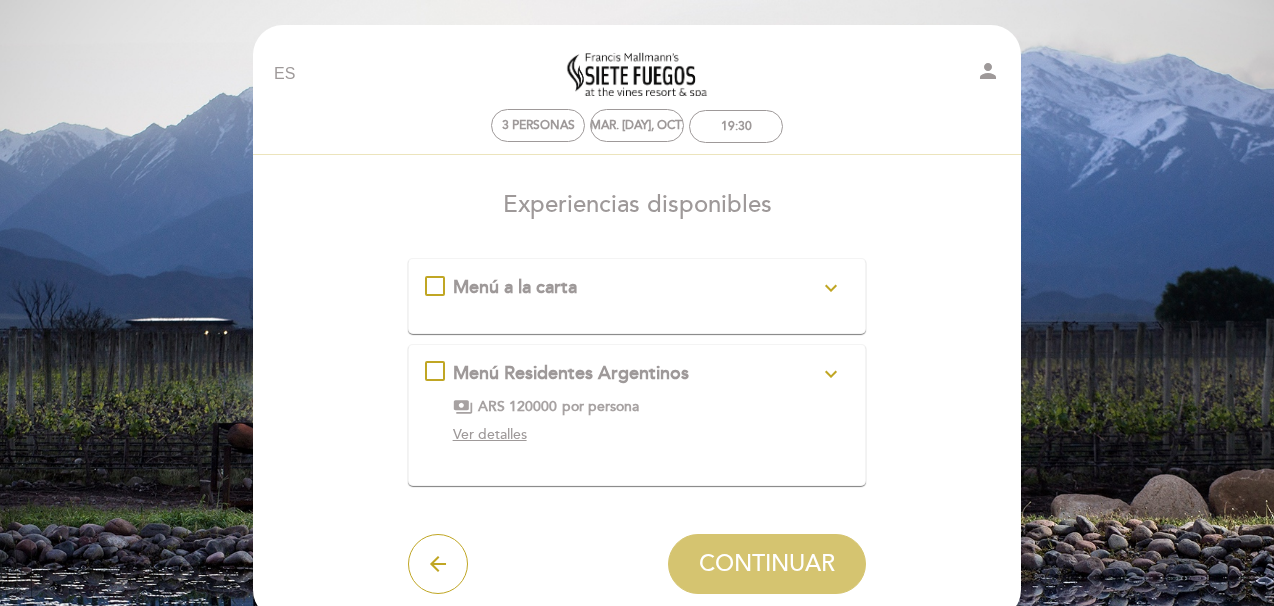 click on "Ver detalles" at bounding box center [490, 434] 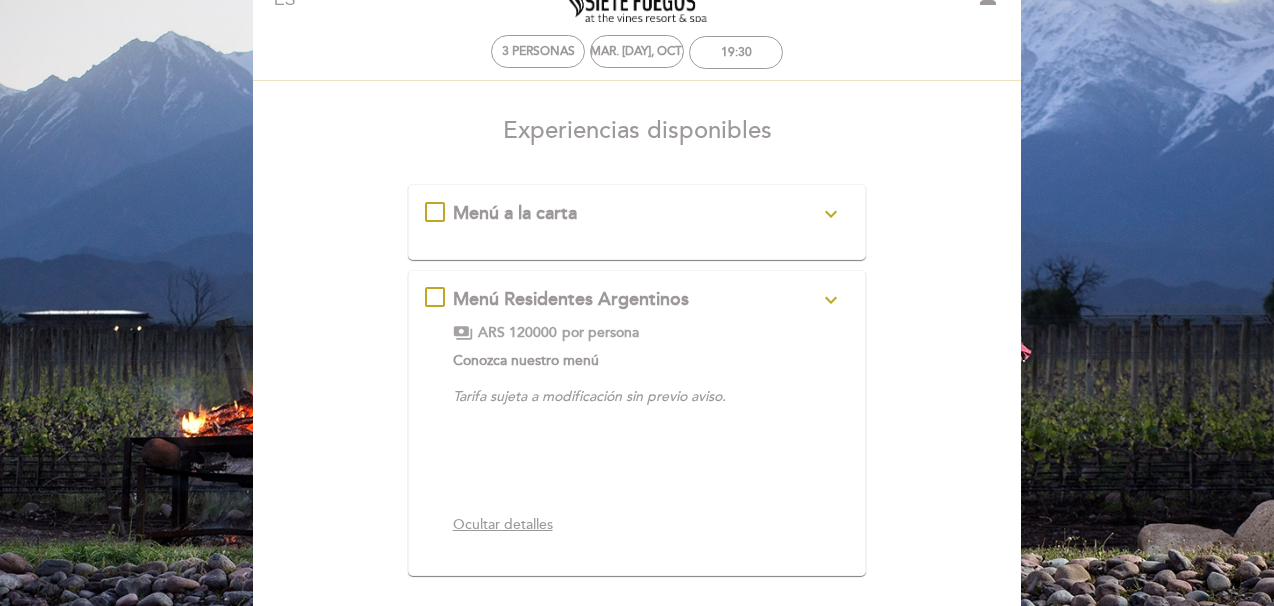 scroll, scrollTop: 0, scrollLeft: 0, axis: both 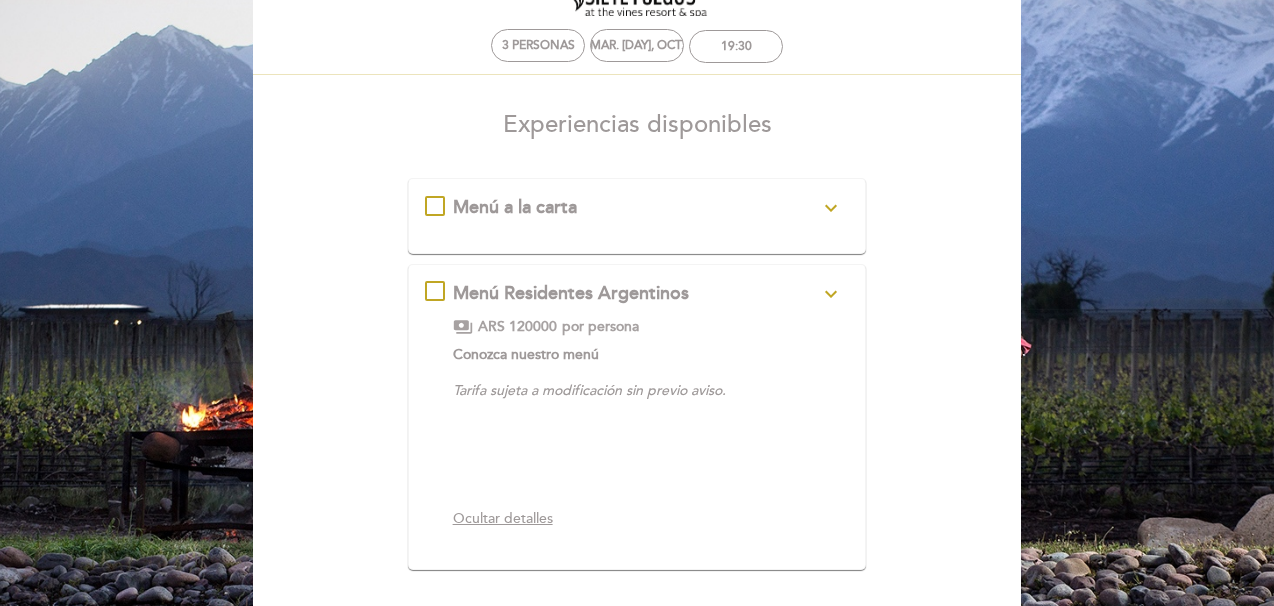 click on "Menú a la carta
expand_more" at bounding box center (636, 208) 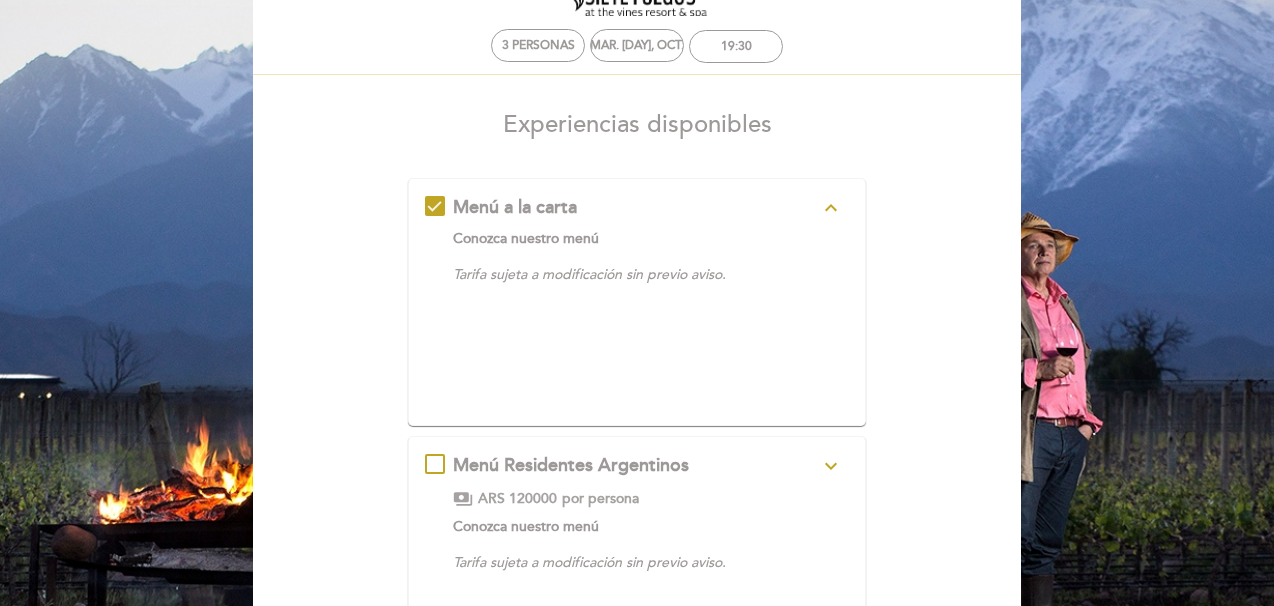 scroll, scrollTop: 0, scrollLeft: 0, axis: both 